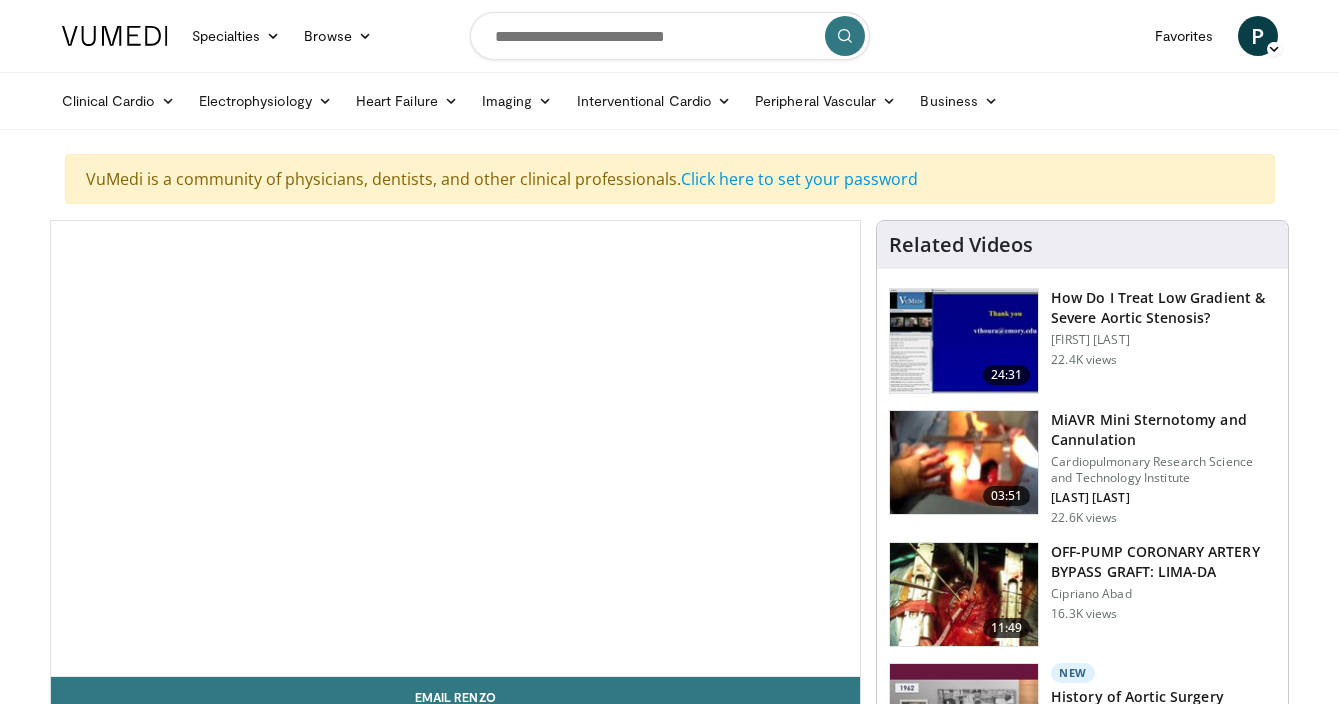 scroll, scrollTop: 0, scrollLeft: 0, axis: both 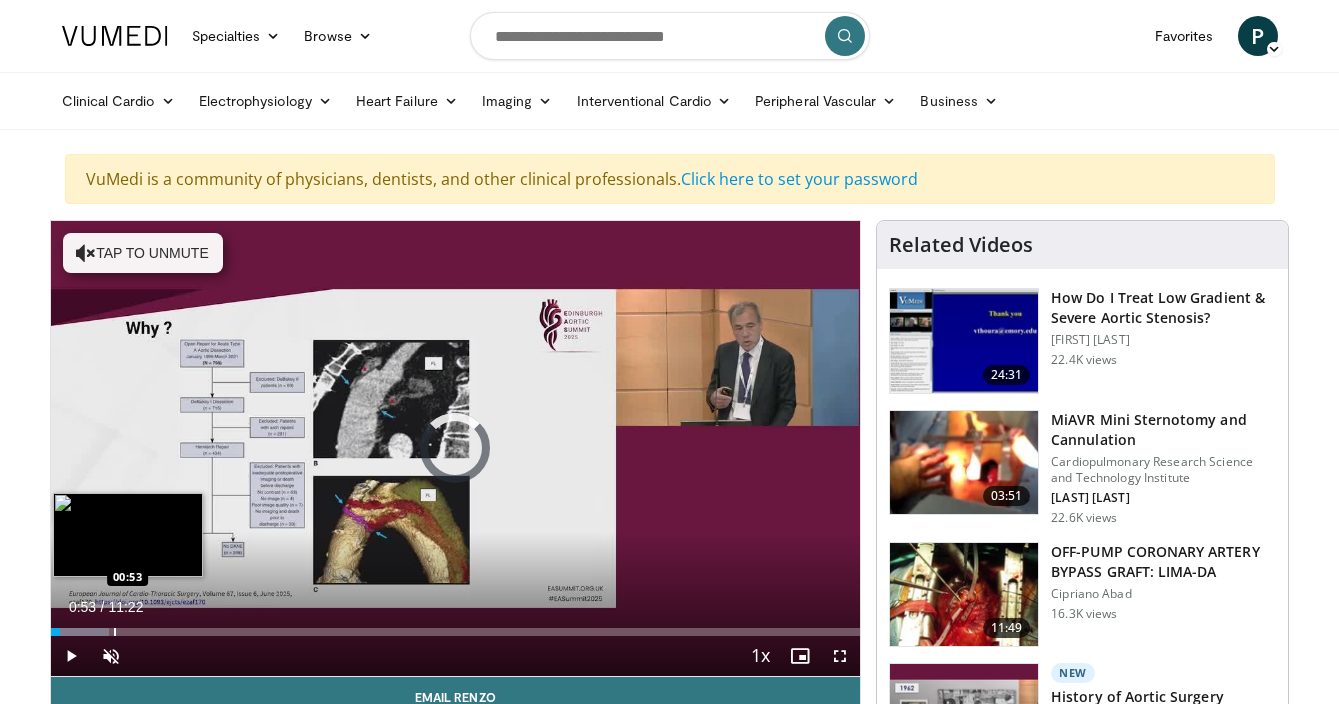 click on "Loaded :  7.27% 00:53 00:53" at bounding box center [456, 626] 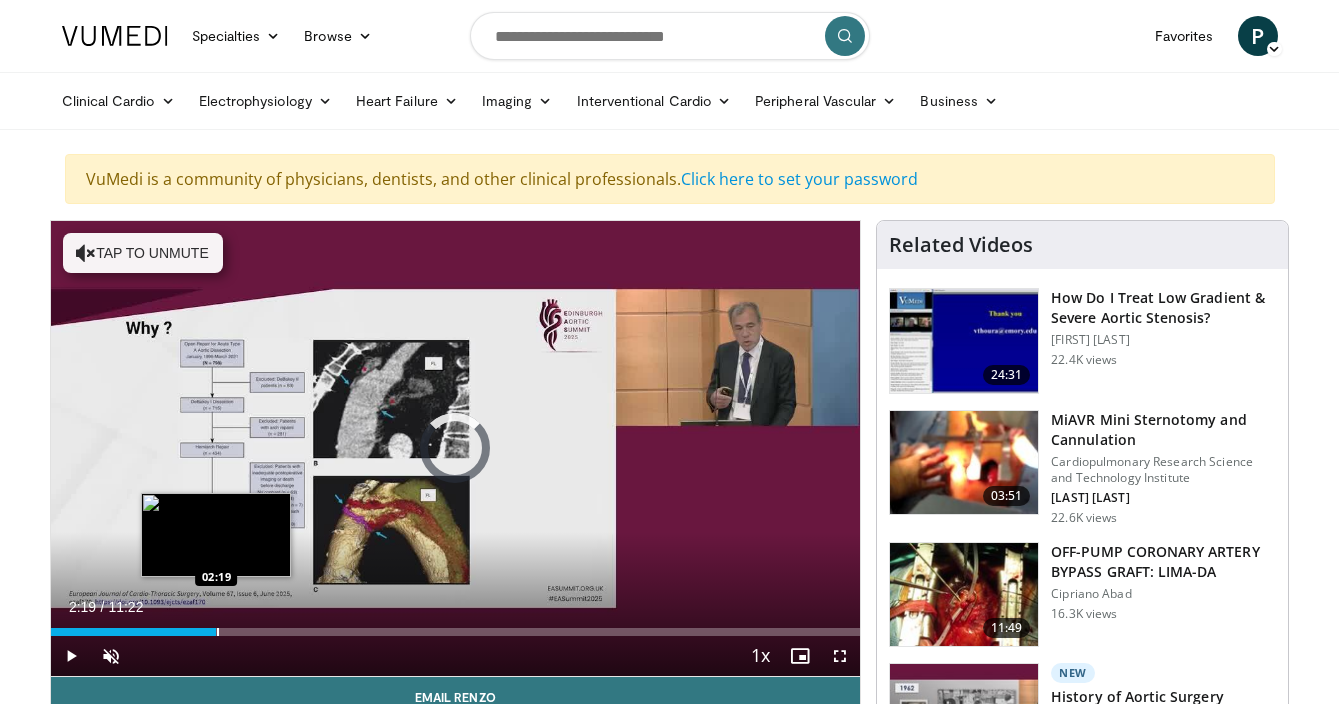 click on "Loaded :  17.45% 00:57 02:19" at bounding box center [456, 626] 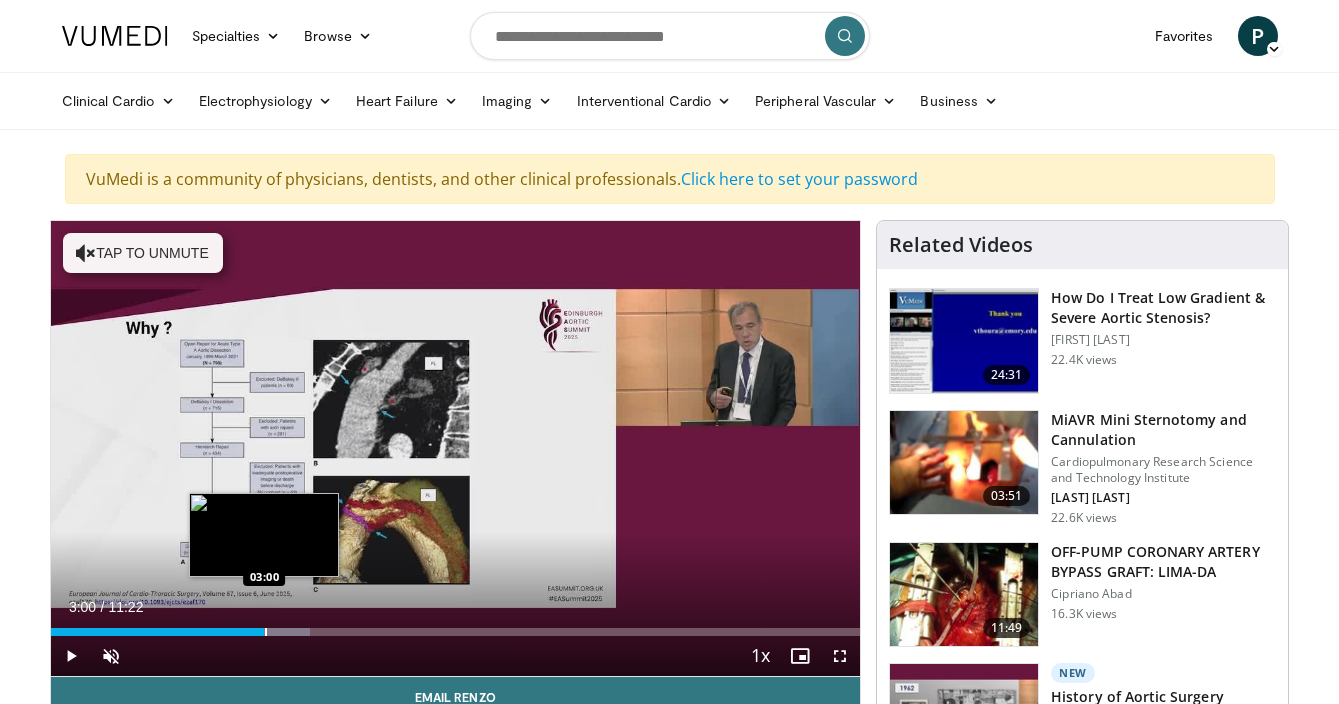 click at bounding box center (266, 632) 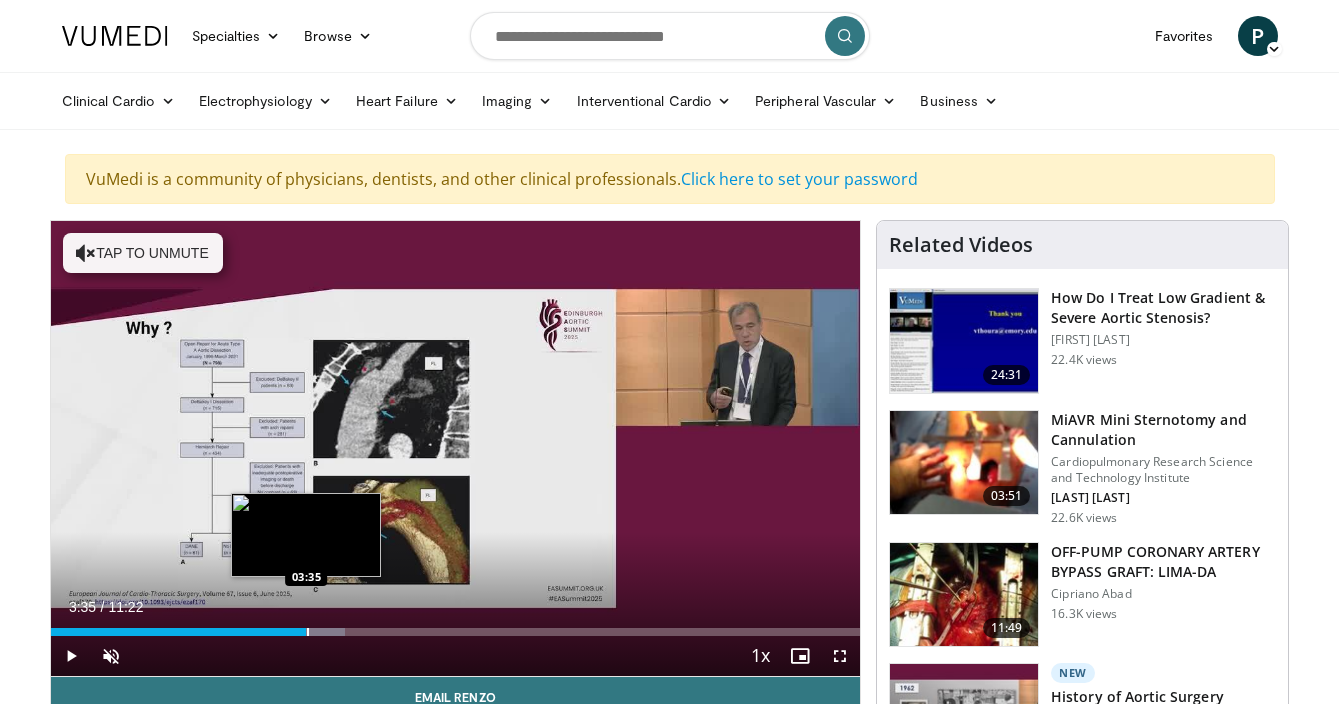 click on "Loaded :  36.36% 03:35 03:35" at bounding box center [456, 626] 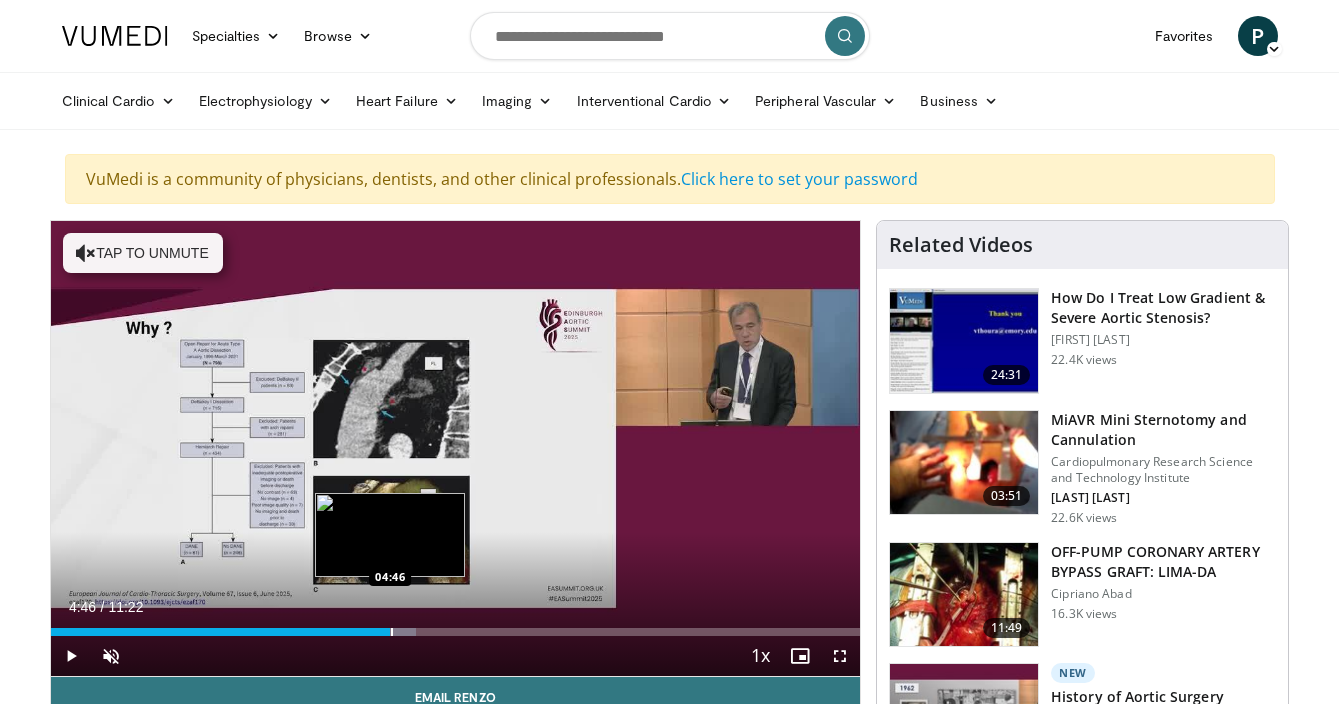 click on "Loaded :  45.09% 04:46 04:46" at bounding box center [456, 626] 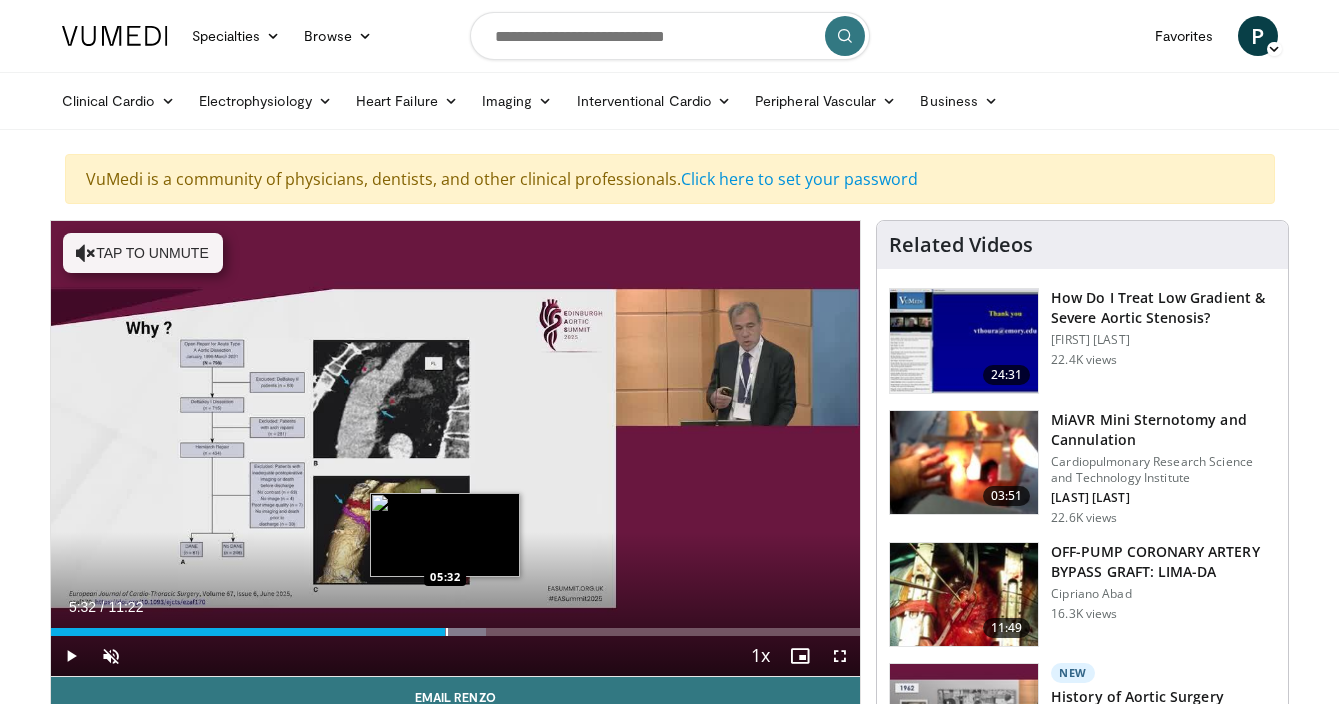 click on "Loaded :  53.82% 05:32 05:32" at bounding box center [456, 626] 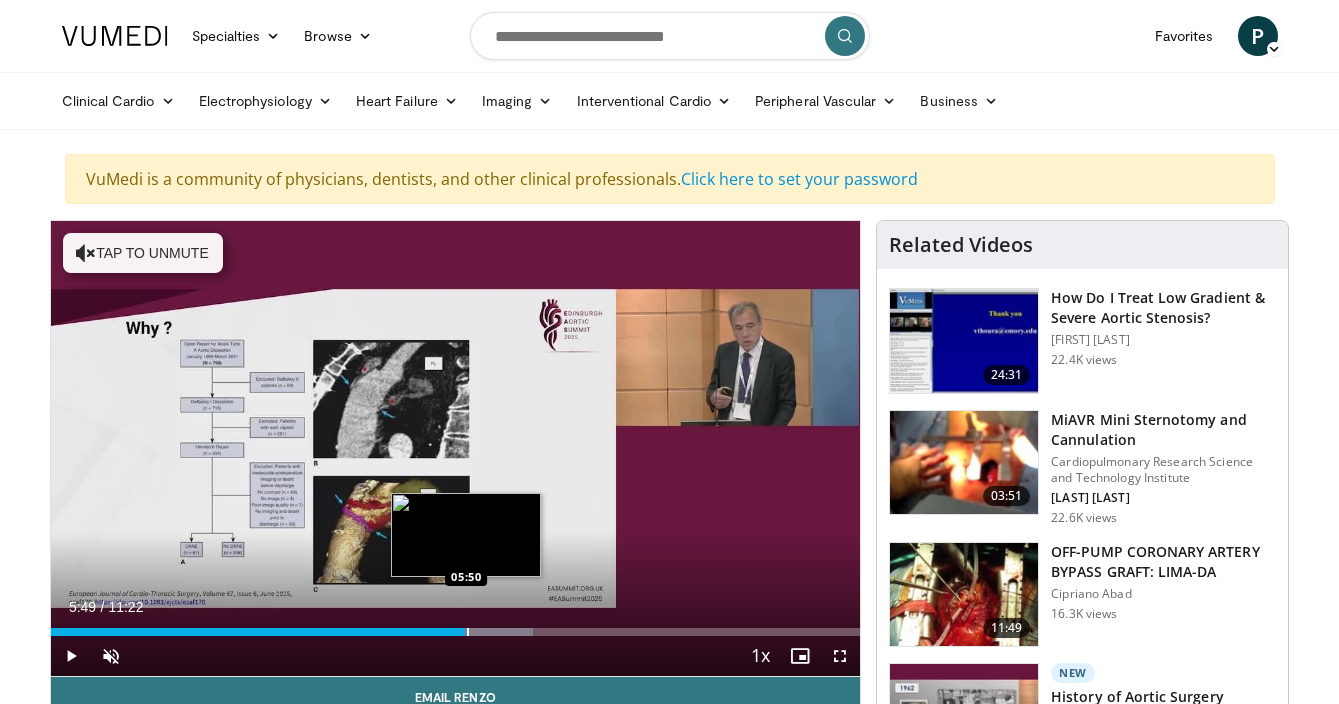 click on "Loaded :  59.64% 05:49 05:50" at bounding box center [456, 626] 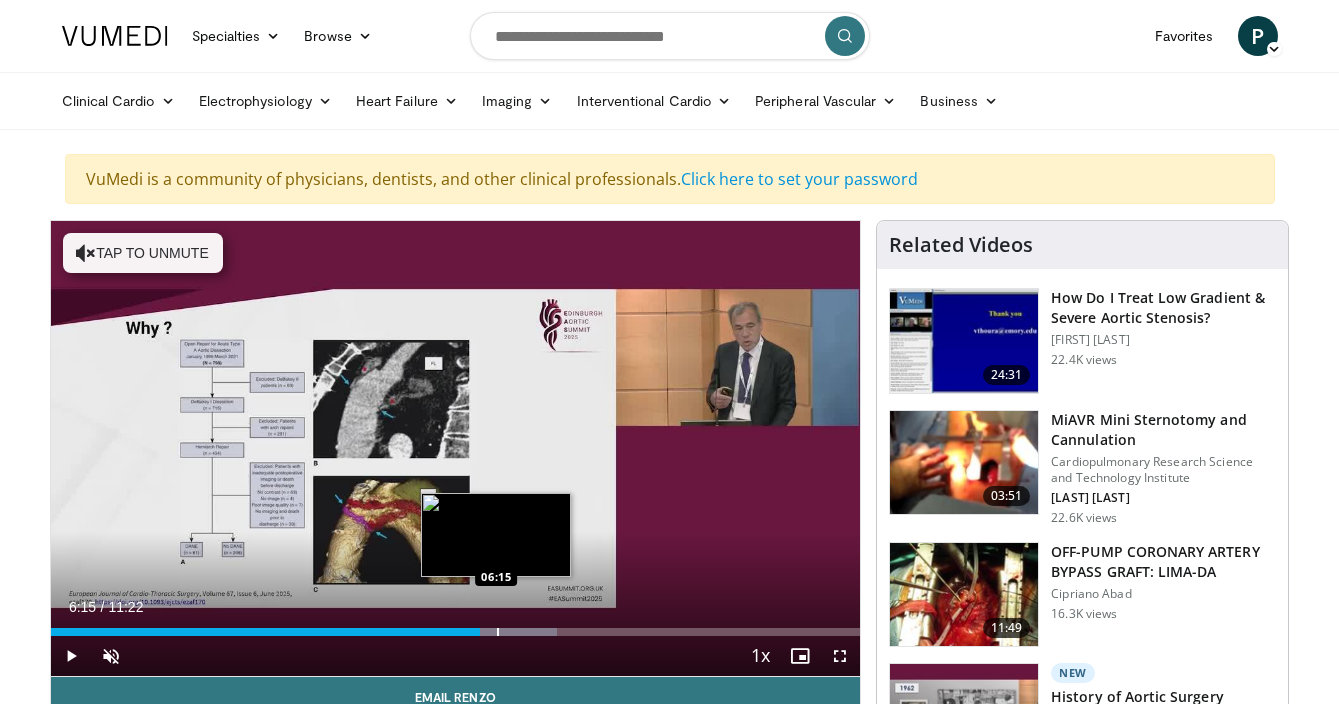 click on "Loaded :  62.55% 06:15 06:15" at bounding box center (456, 626) 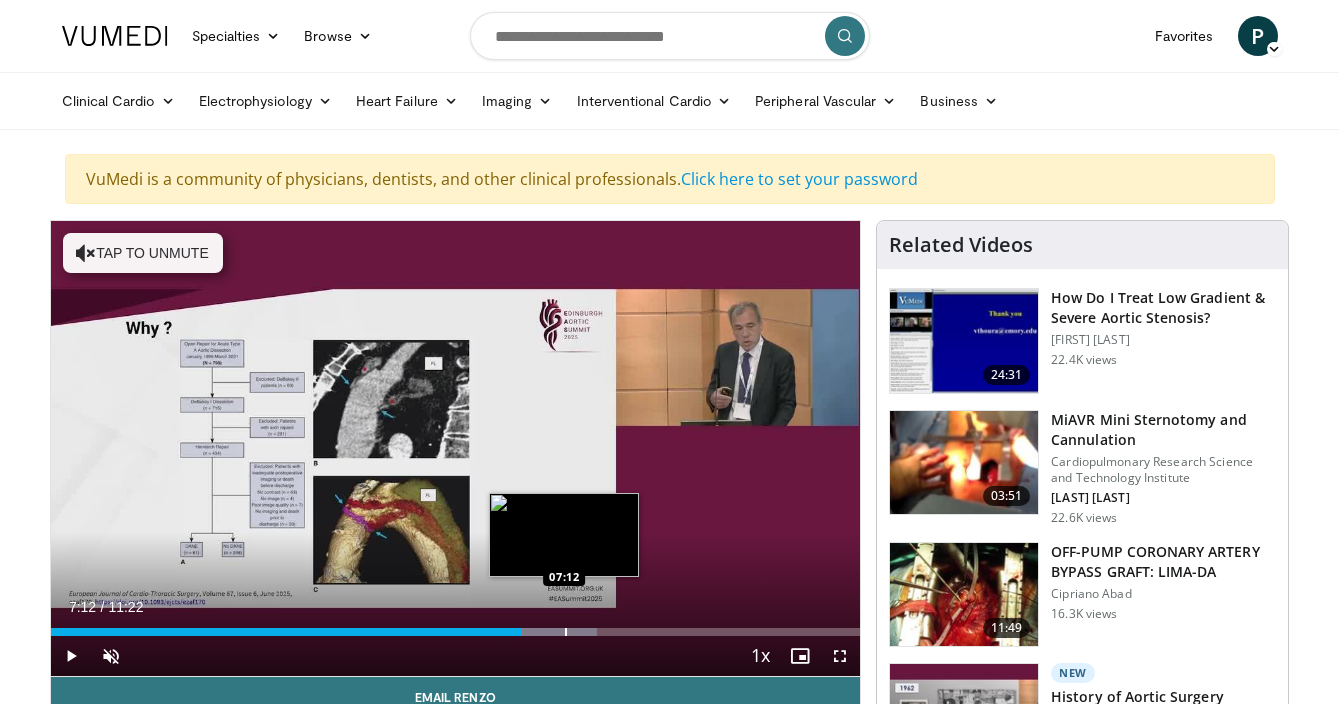 click at bounding box center [566, 632] 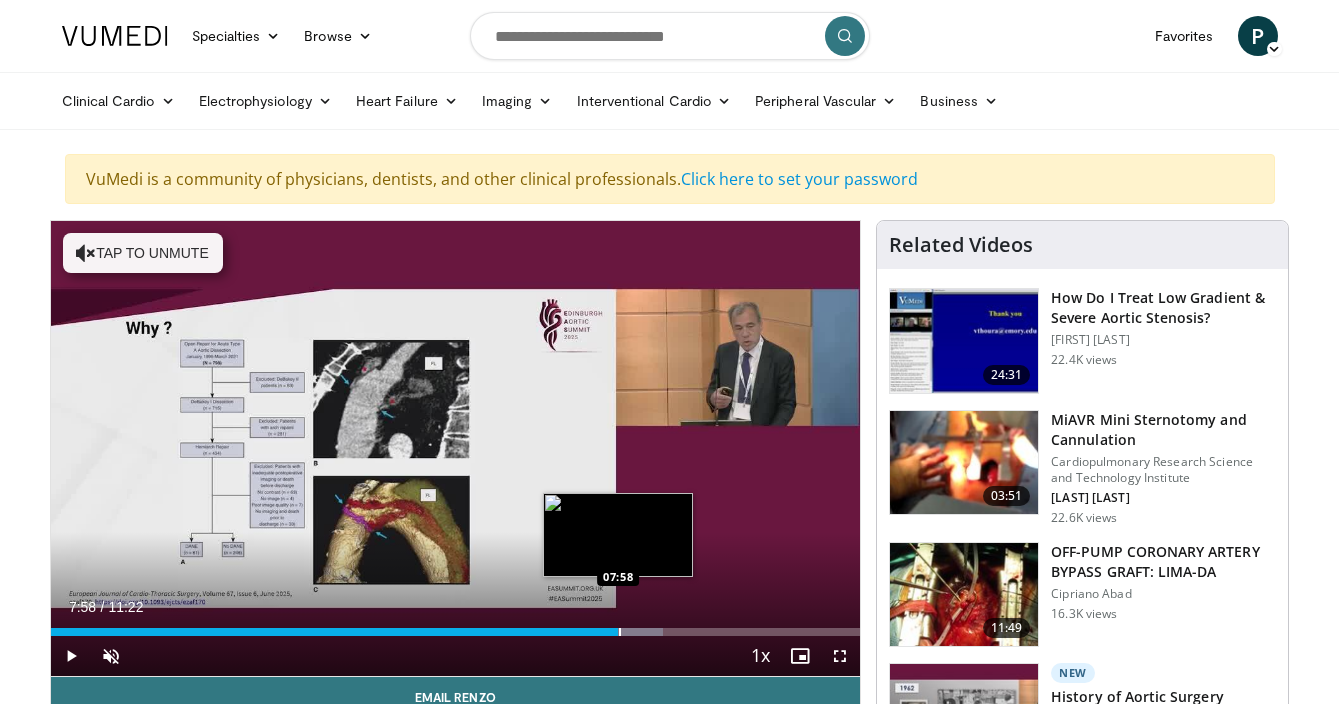 click at bounding box center [620, 632] 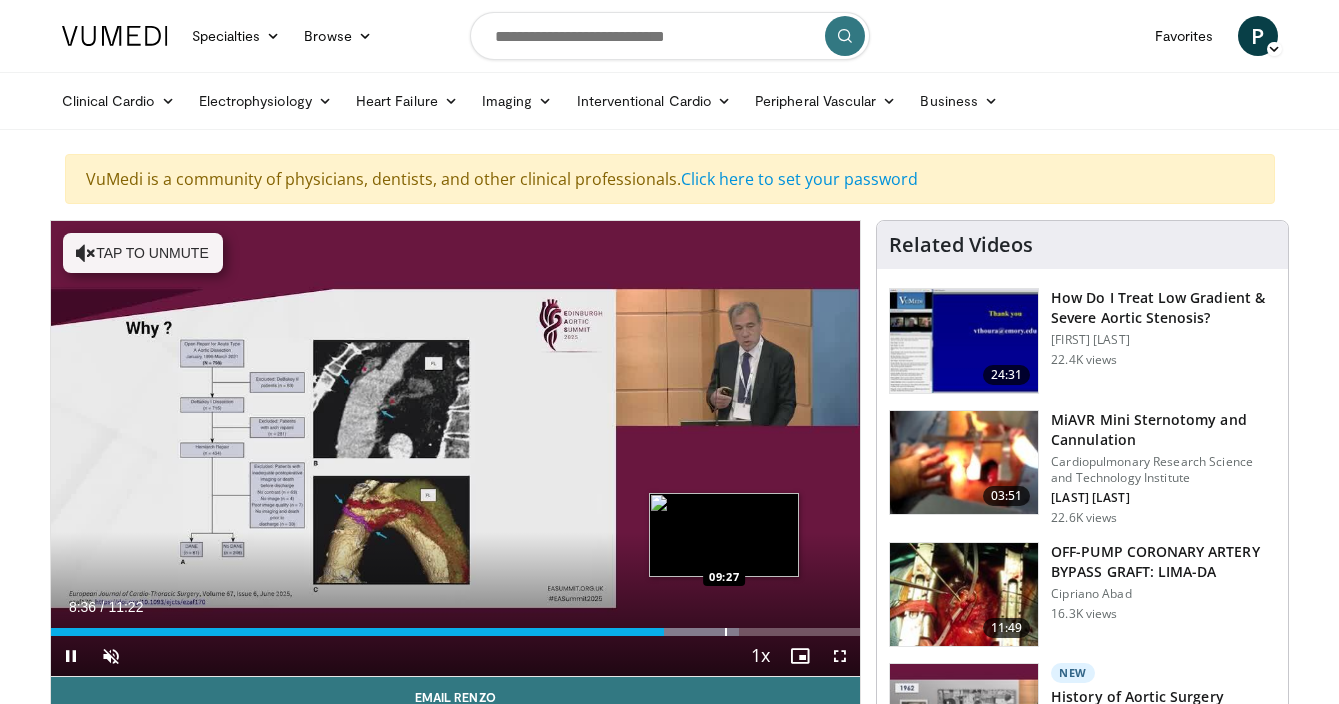 click at bounding box center [726, 632] 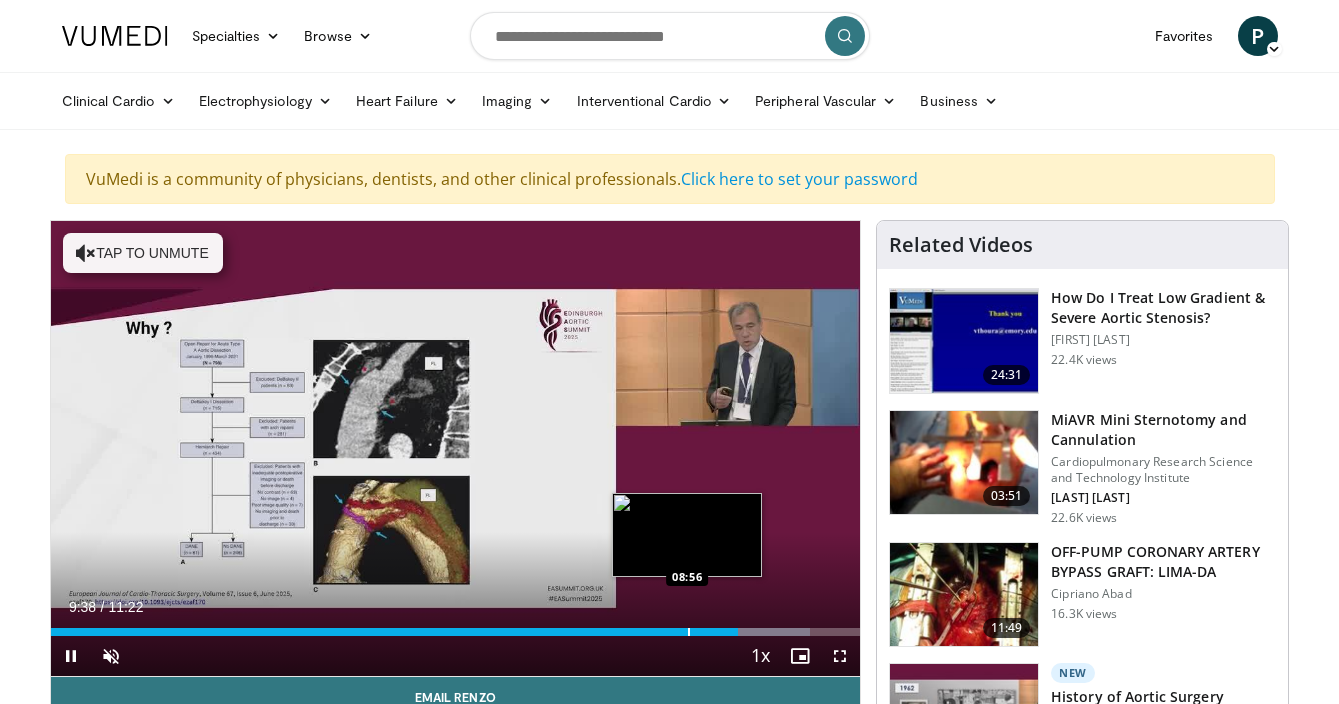 click at bounding box center [689, 632] 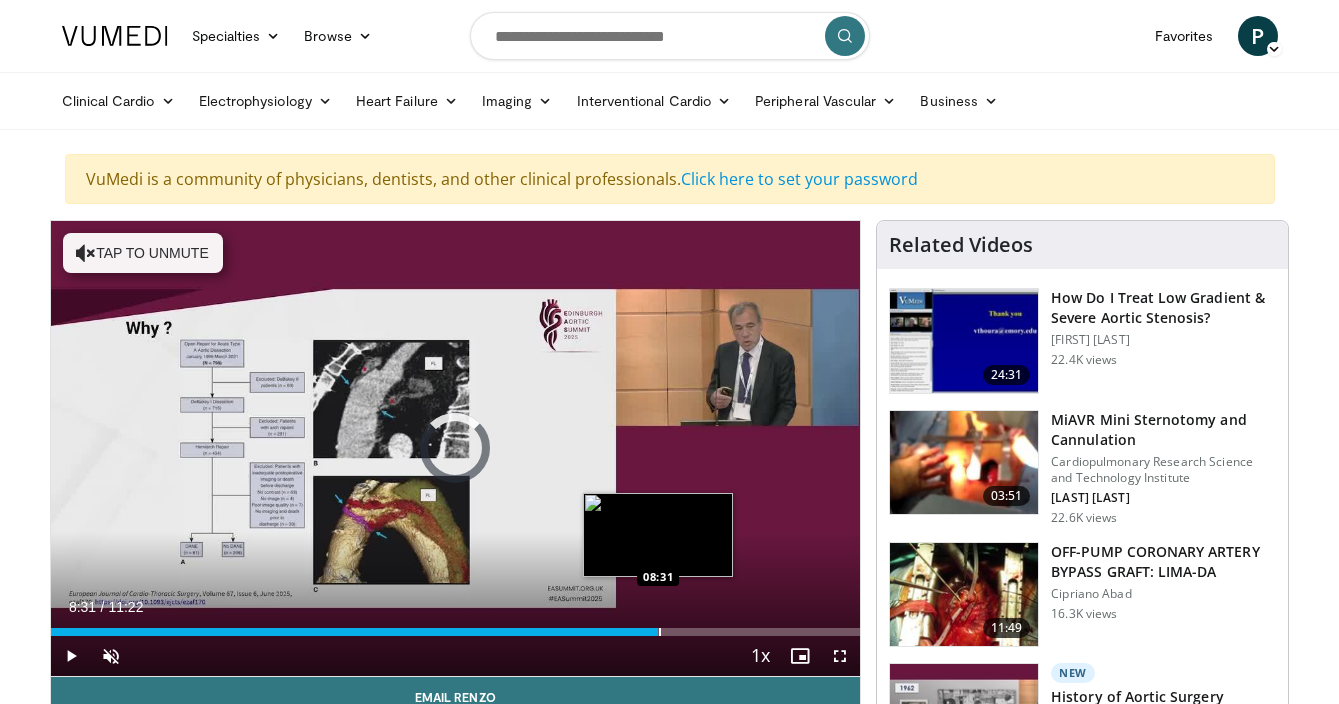click at bounding box center (660, 632) 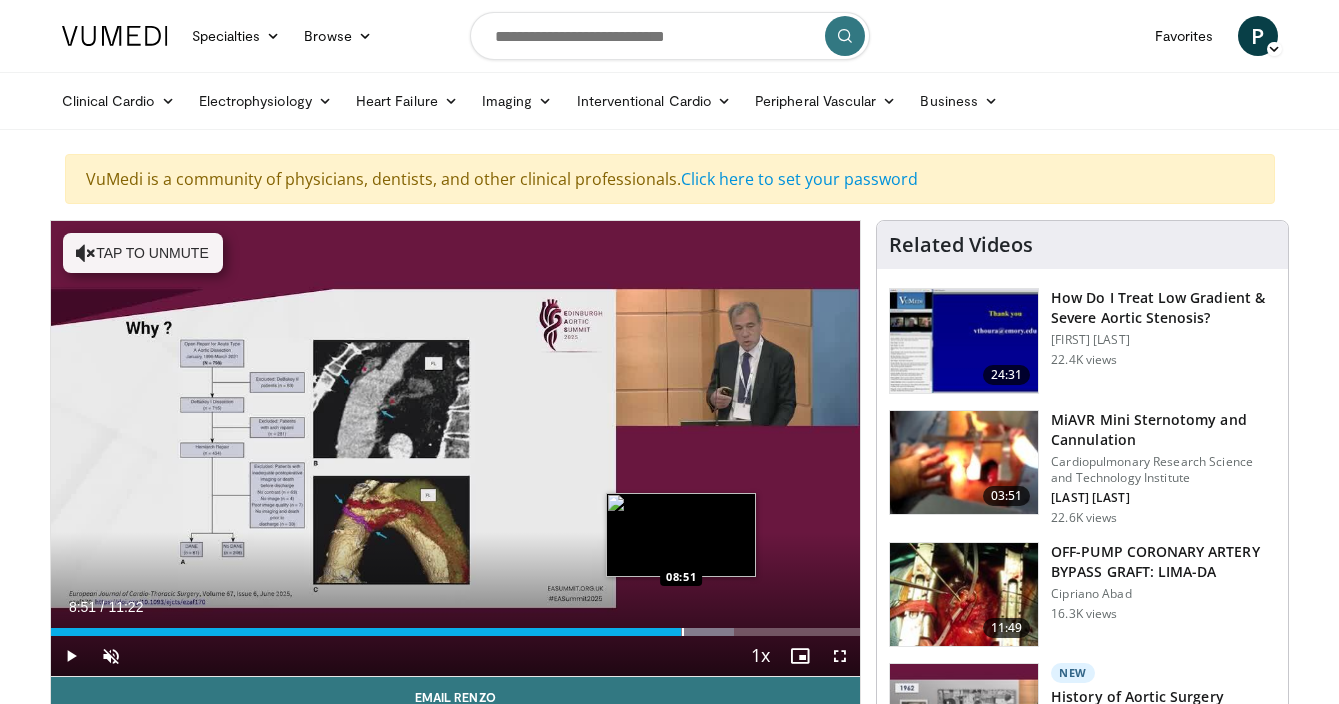 click at bounding box center (683, 632) 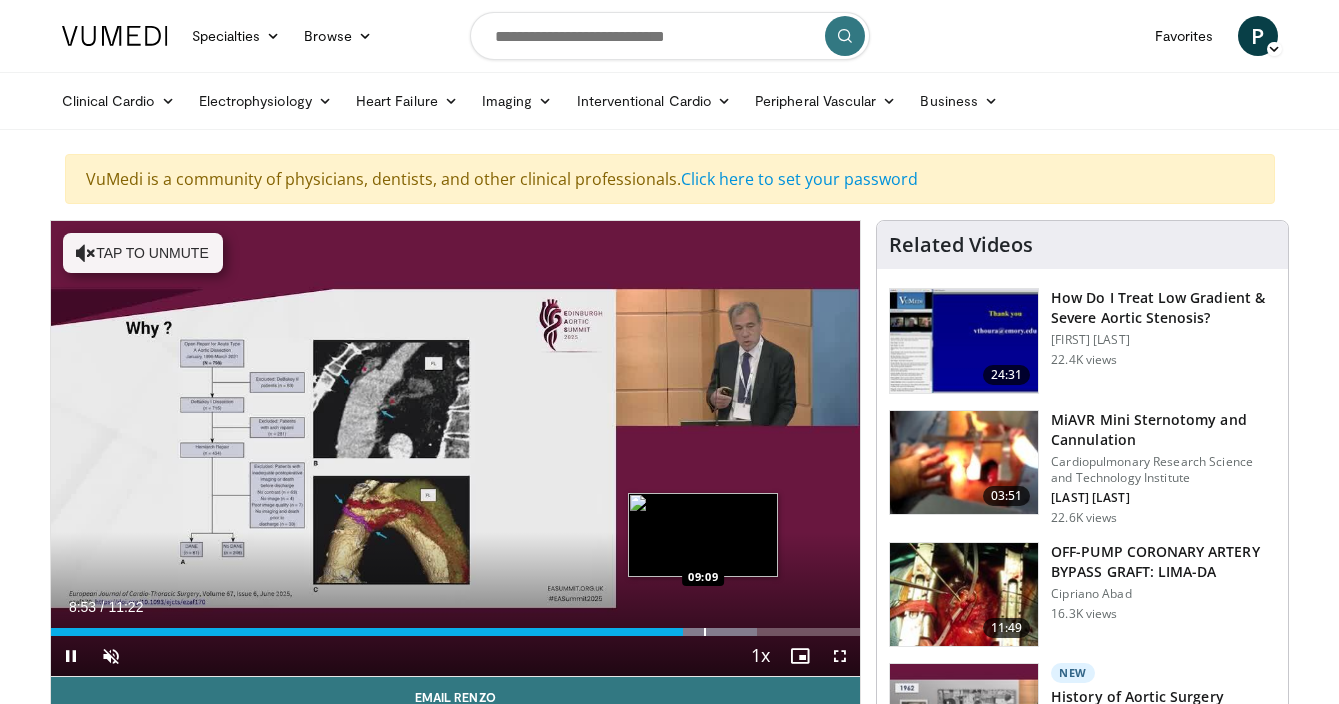 click on "**********" at bounding box center [456, 449] 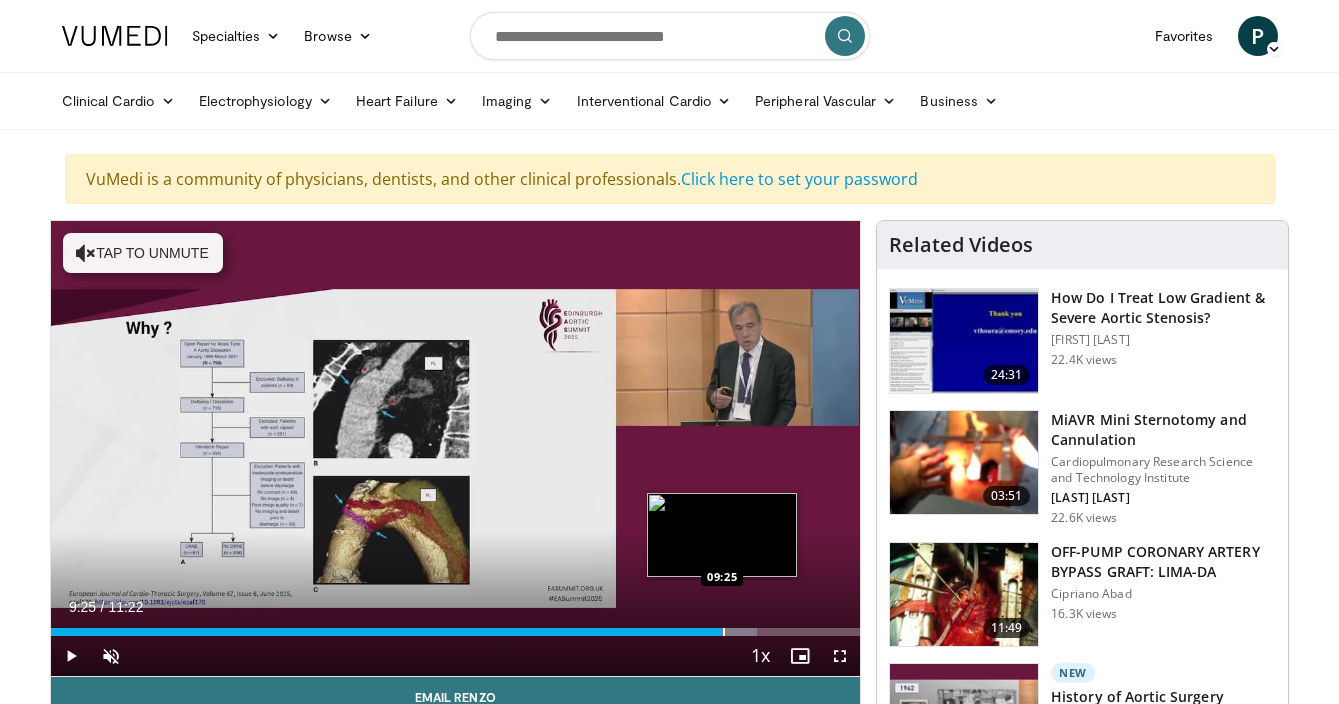 click at bounding box center (724, 632) 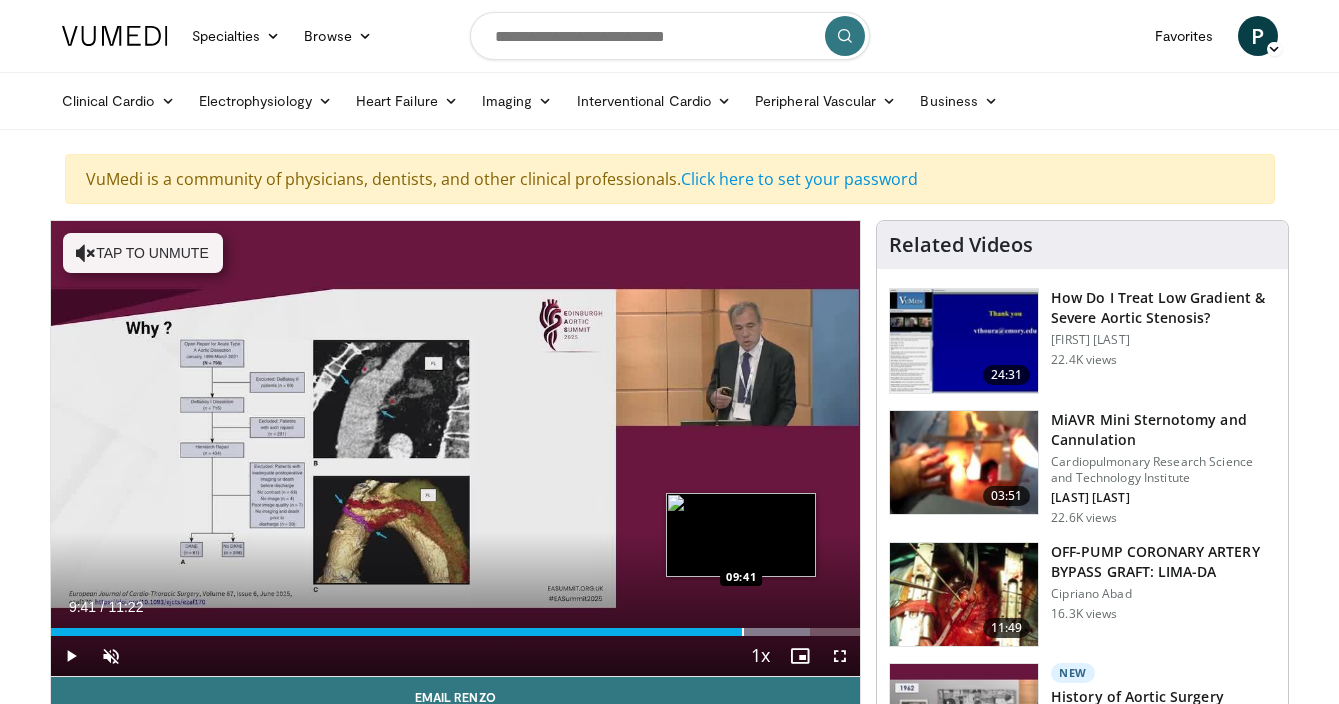 click at bounding box center [743, 632] 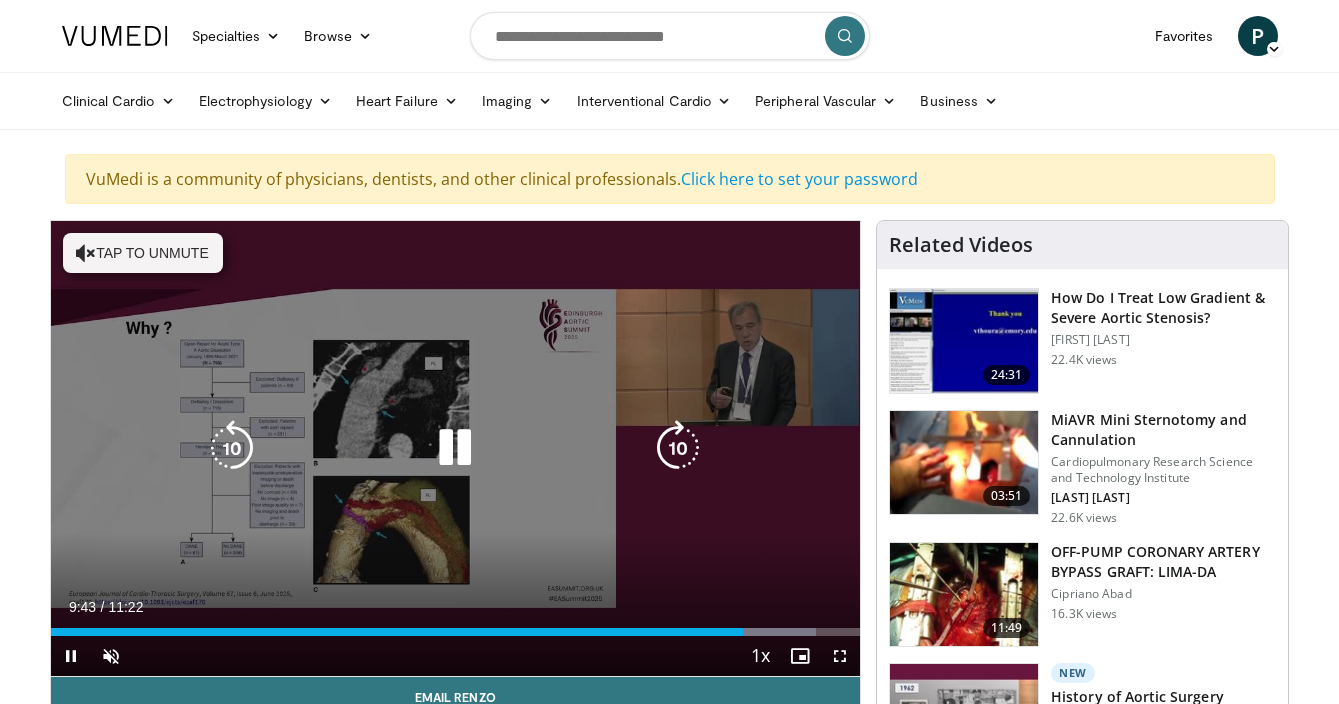 click on "**********" at bounding box center (456, 449) 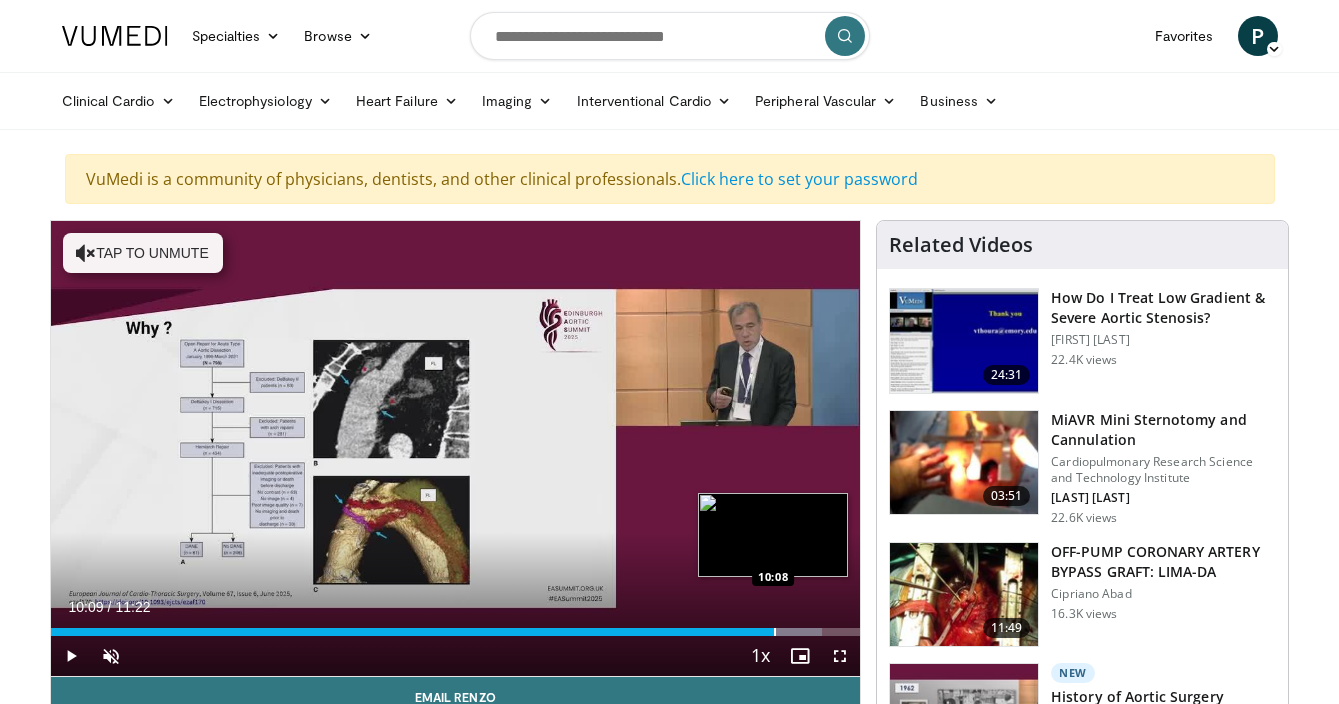 click at bounding box center (775, 632) 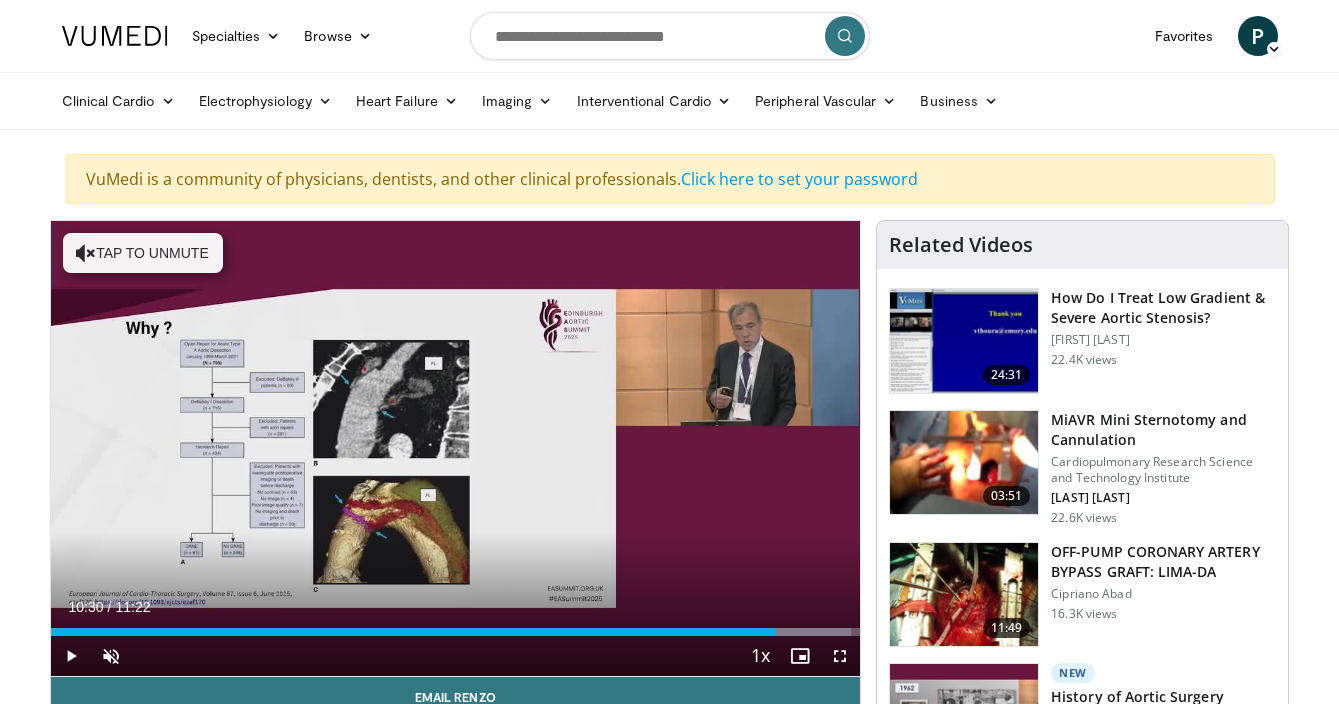 click at bounding box center (801, 632) 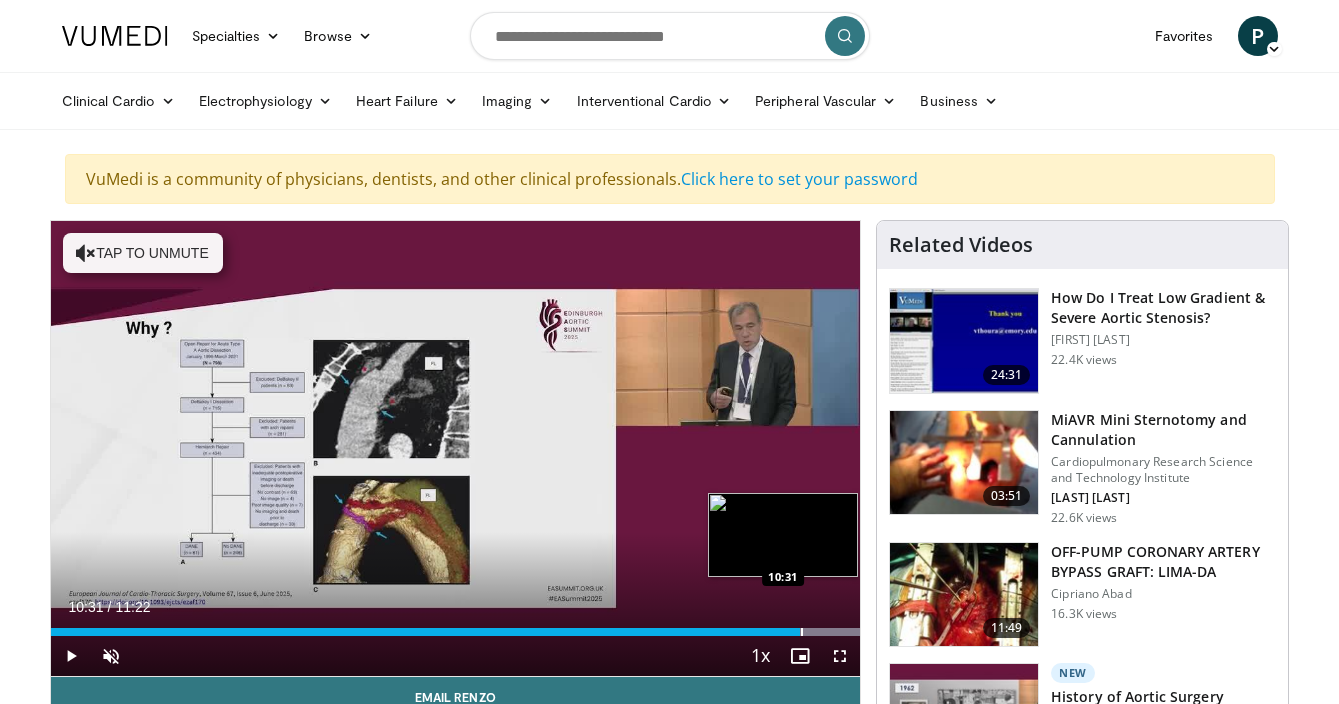 click at bounding box center (802, 632) 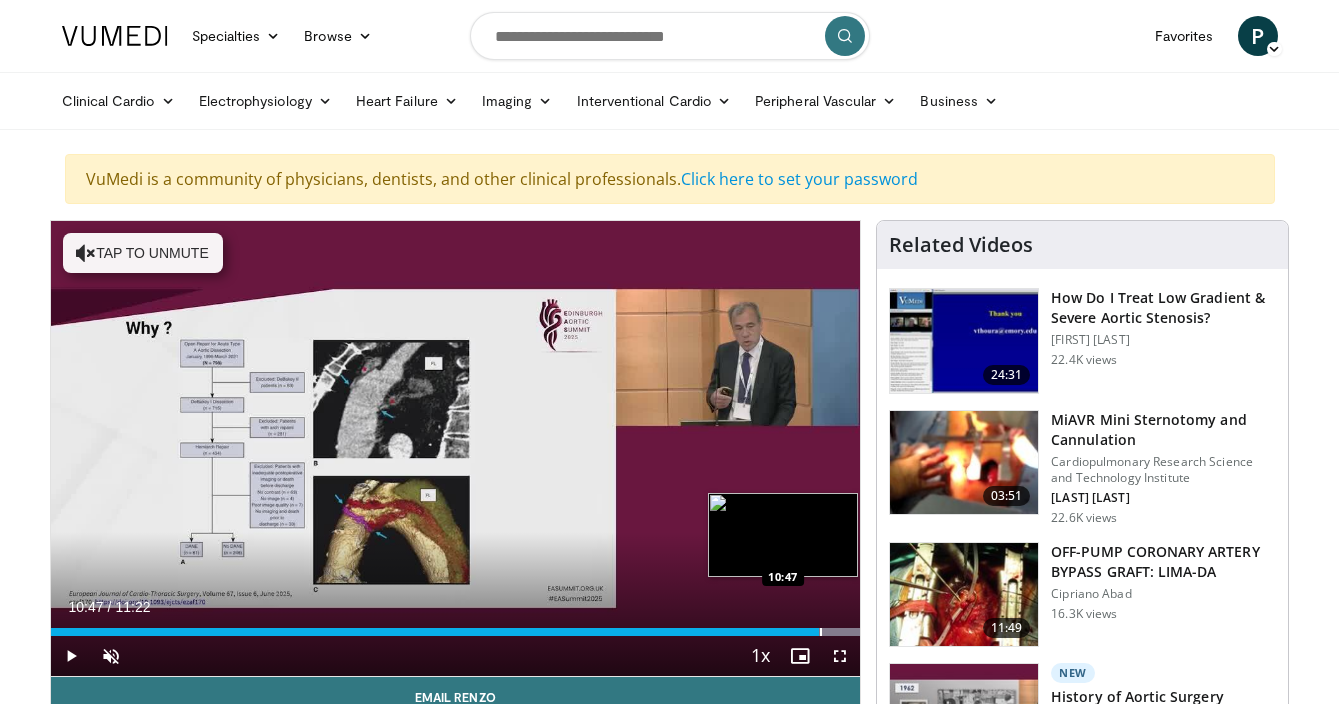 click at bounding box center [821, 632] 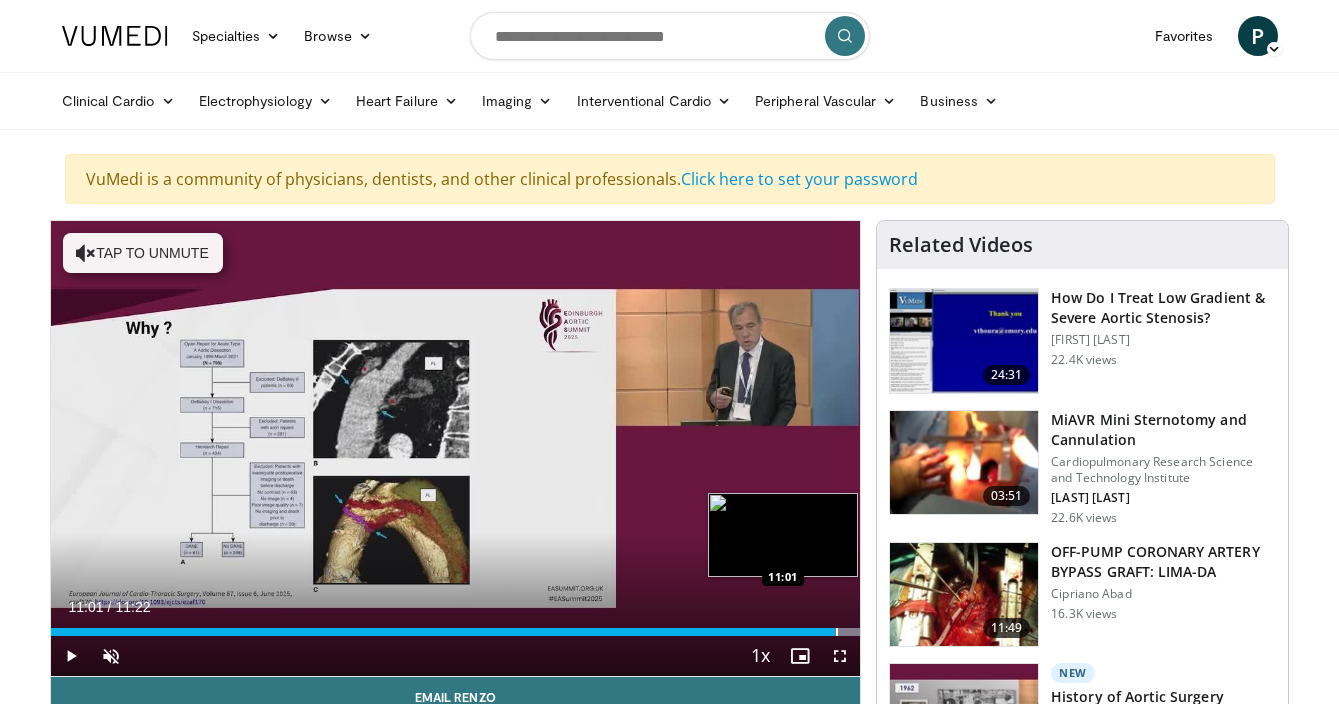 click at bounding box center (837, 632) 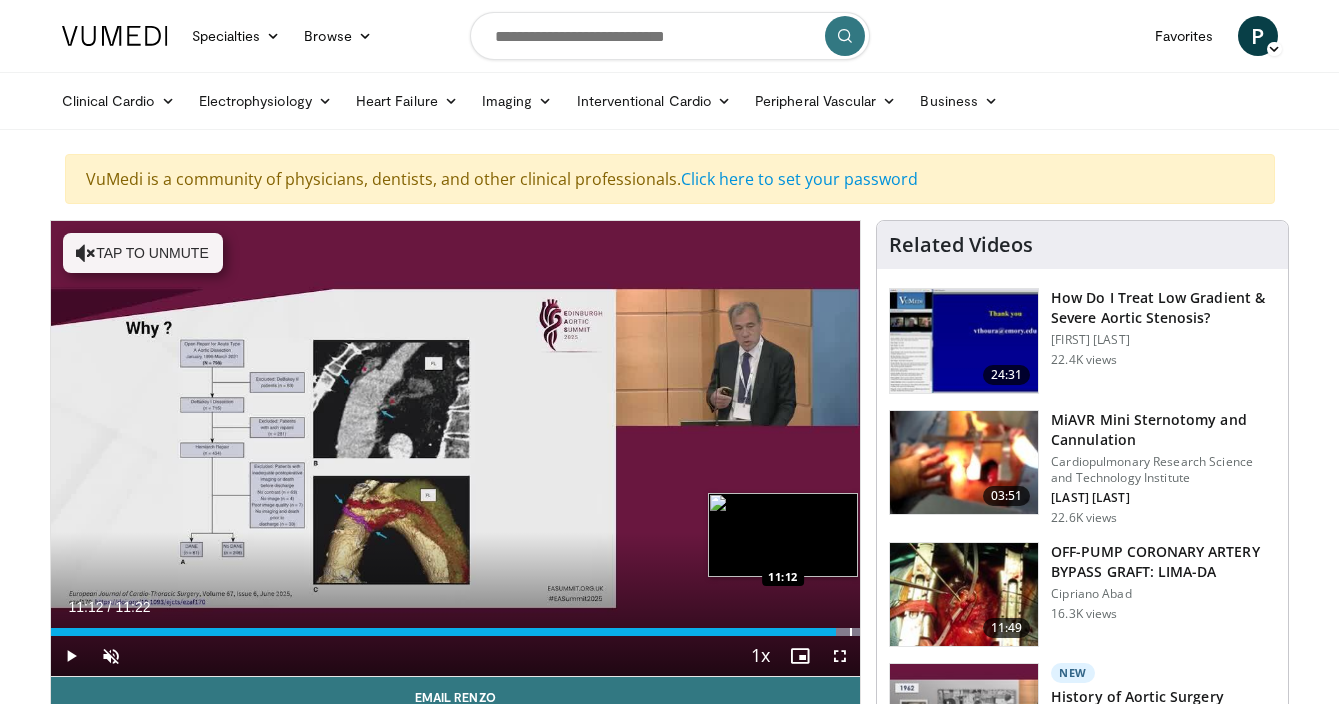 click at bounding box center [851, 632] 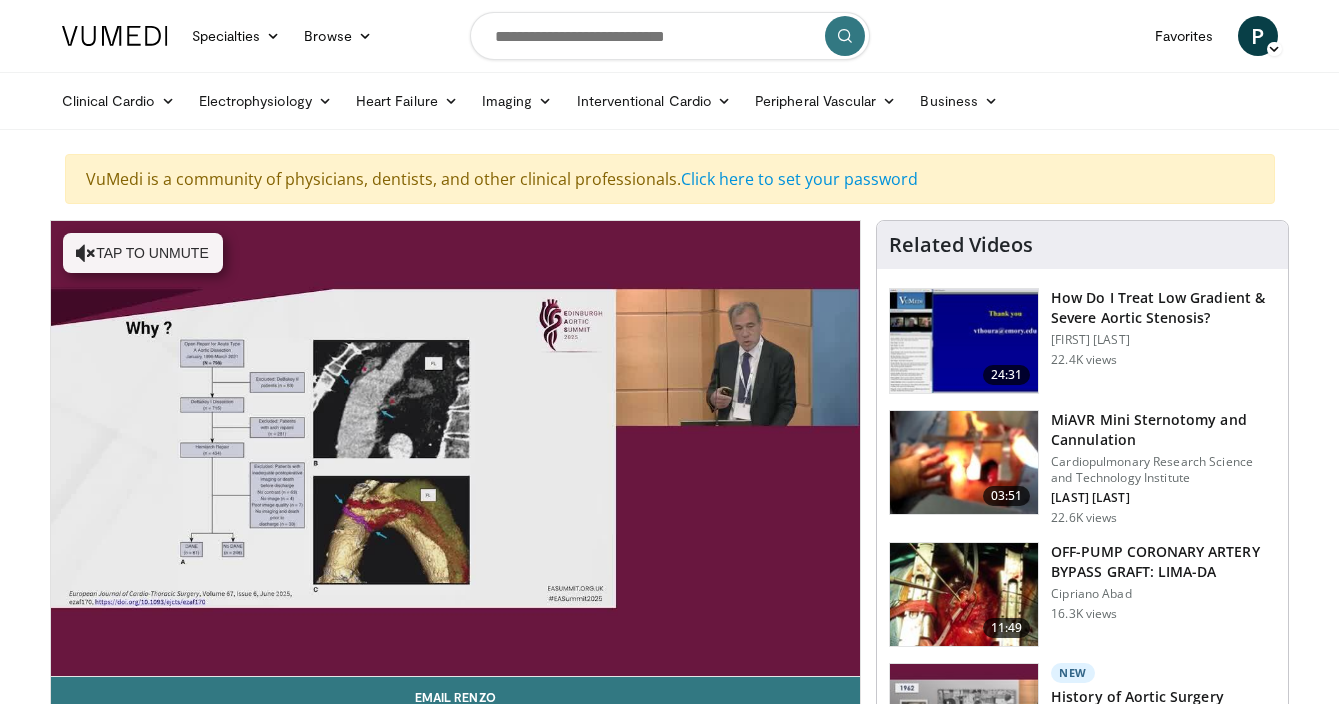 click on "**********" at bounding box center [463, 1530] 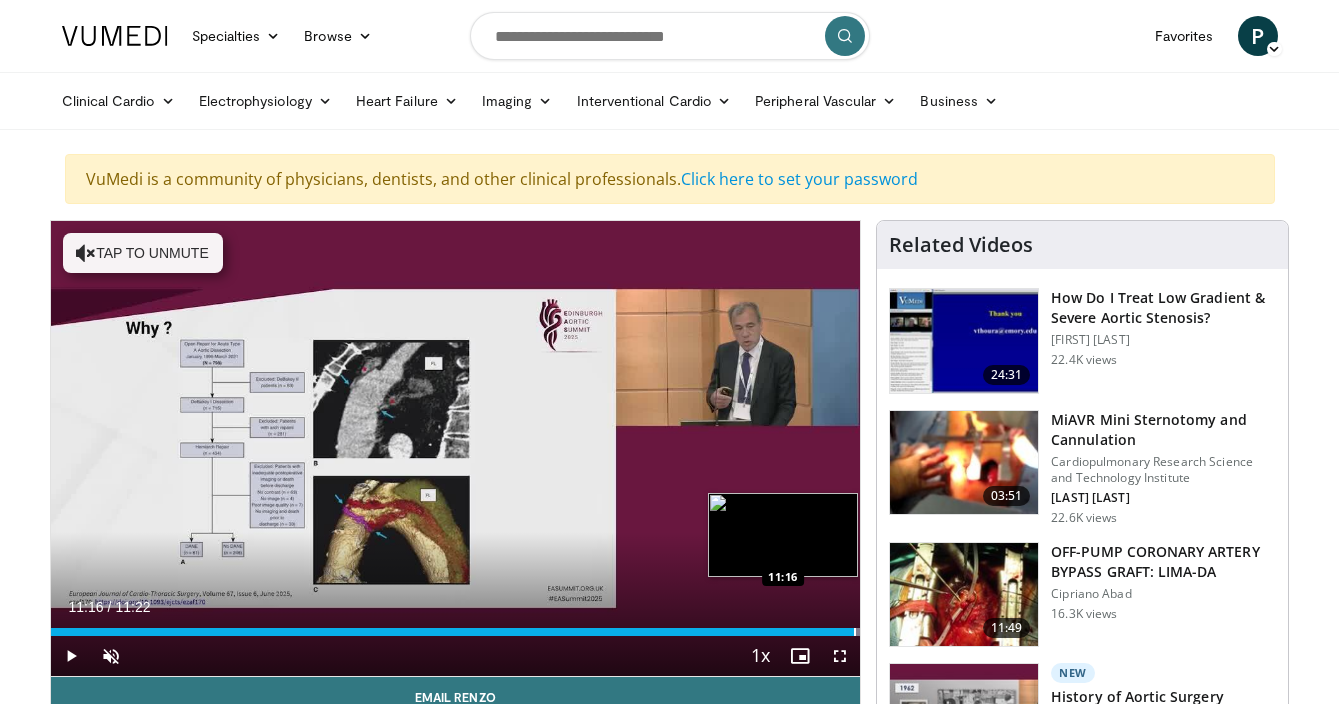 click at bounding box center [855, 632] 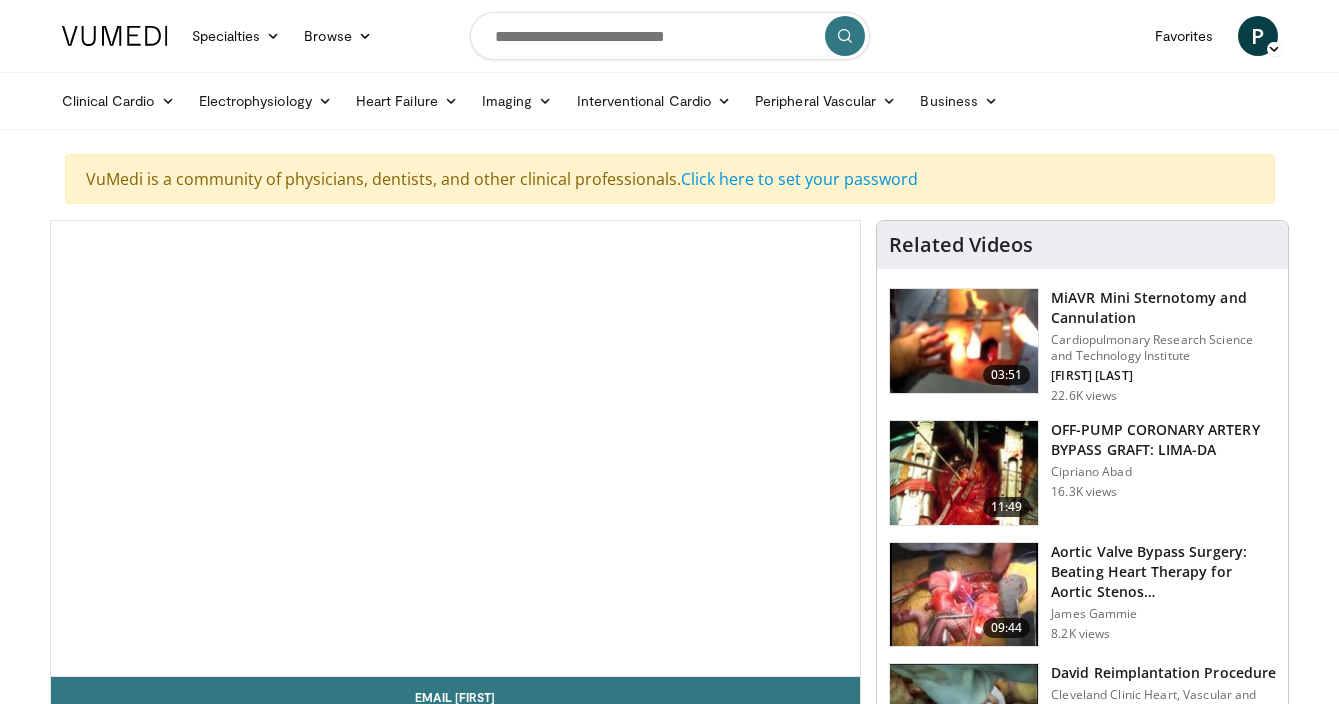 scroll, scrollTop: 0, scrollLeft: 0, axis: both 